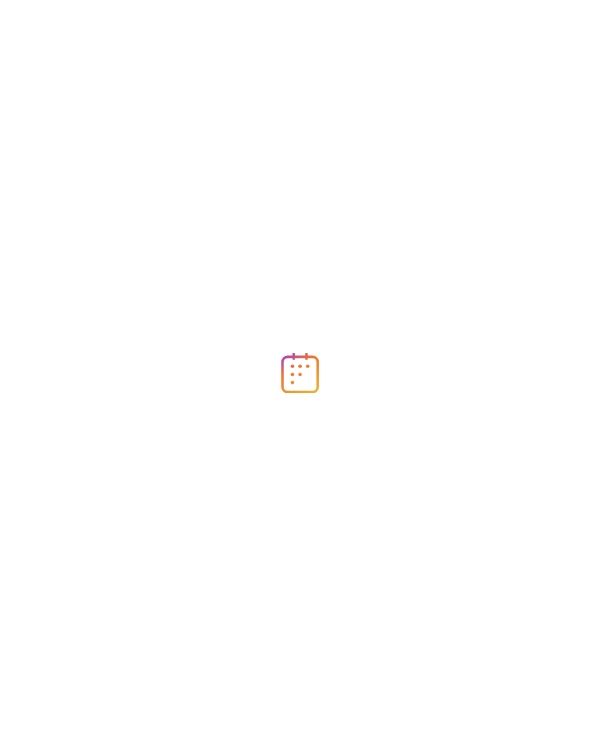 scroll, scrollTop: 0, scrollLeft: 0, axis: both 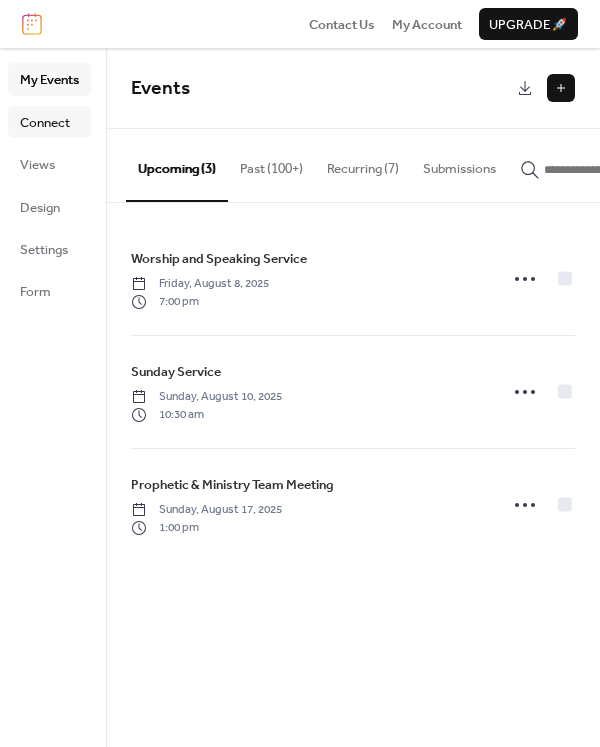 click on "Connect" at bounding box center (45, 123) 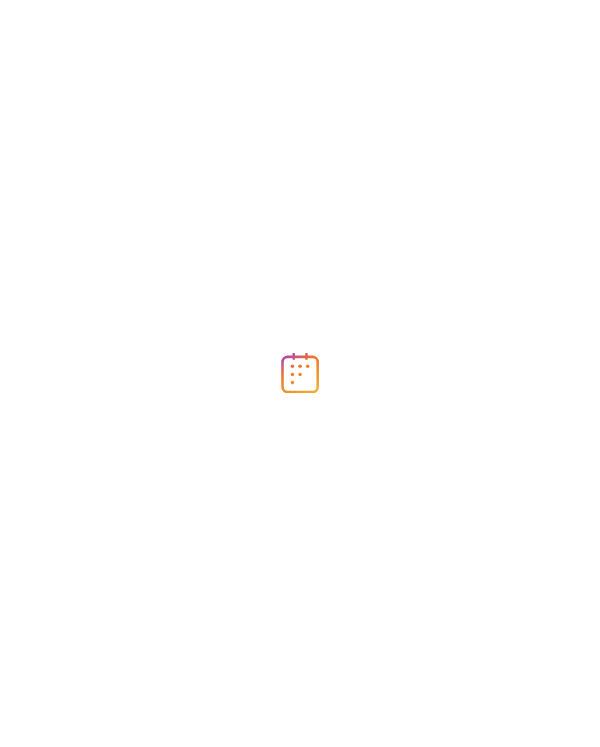 scroll, scrollTop: 0, scrollLeft: 0, axis: both 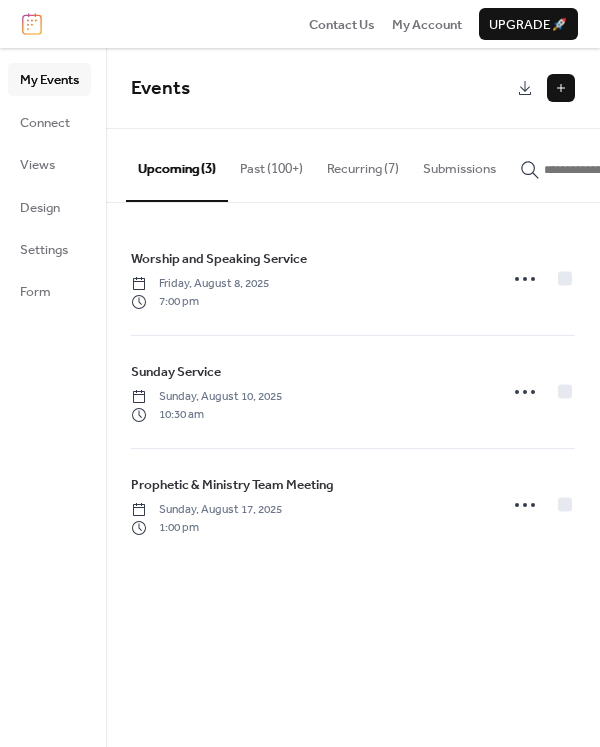 click on "Past (100+)" at bounding box center [271, 164] 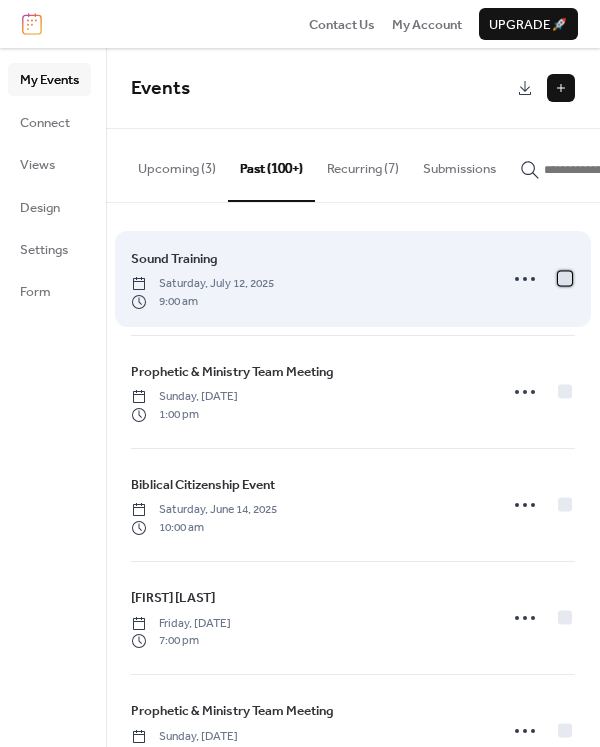 click at bounding box center [565, 278] 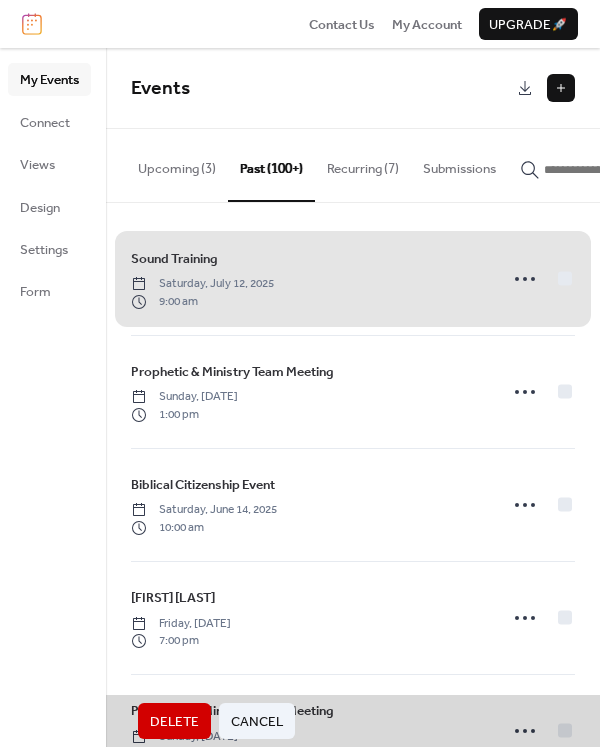 click on "Sound Training Saturday, July 12, 2025 9:00 am" at bounding box center (353, 279) 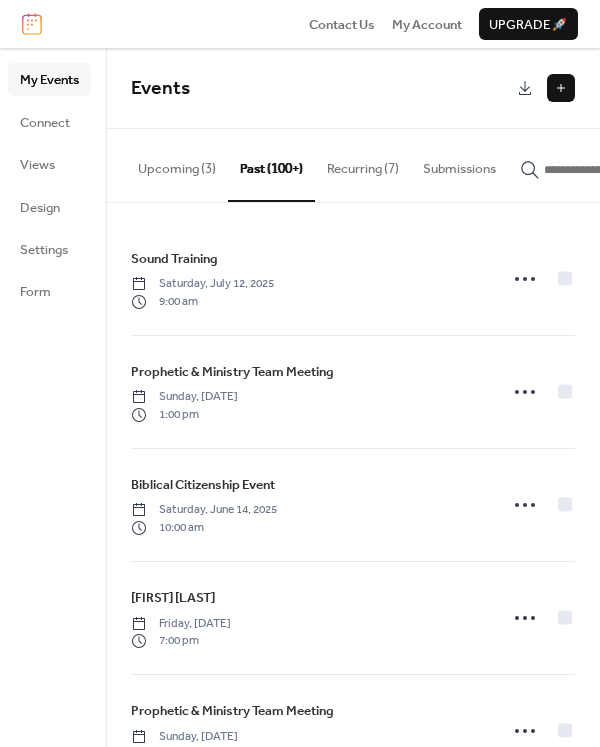 click on "Recurring (7)" at bounding box center (363, 164) 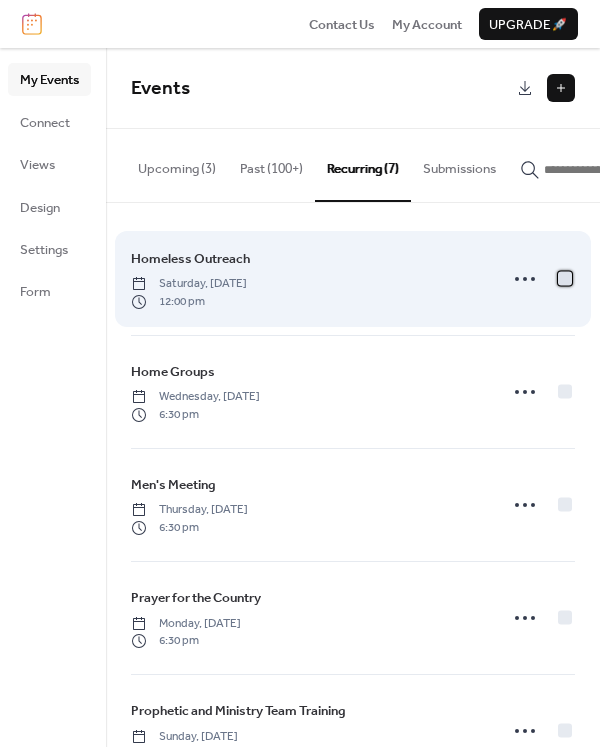 click at bounding box center (565, 278) 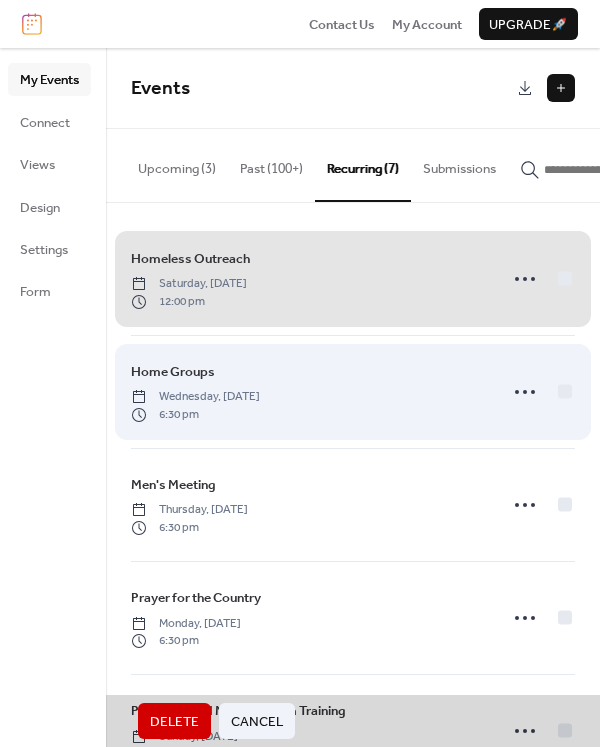 click on "Home Groups Wednesday, March 27, 2024 6:30 pm" at bounding box center [353, 392] 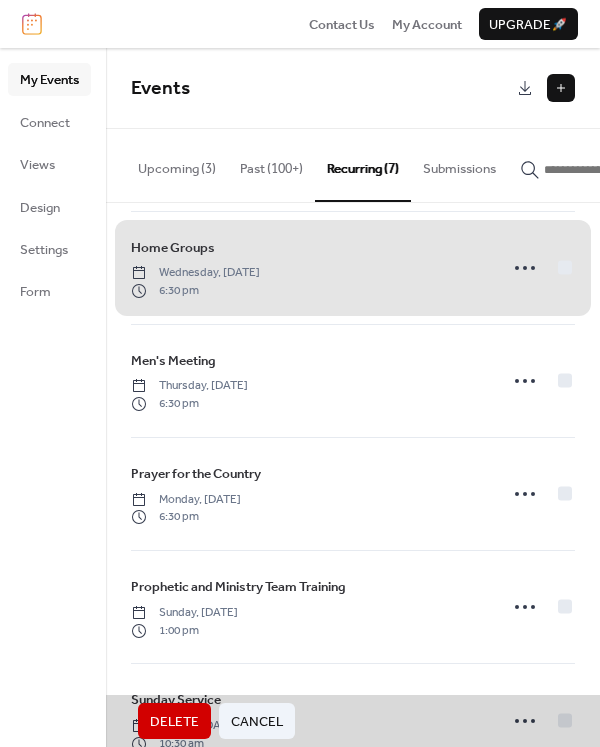 scroll, scrollTop: 152, scrollLeft: 0, axis: vertical 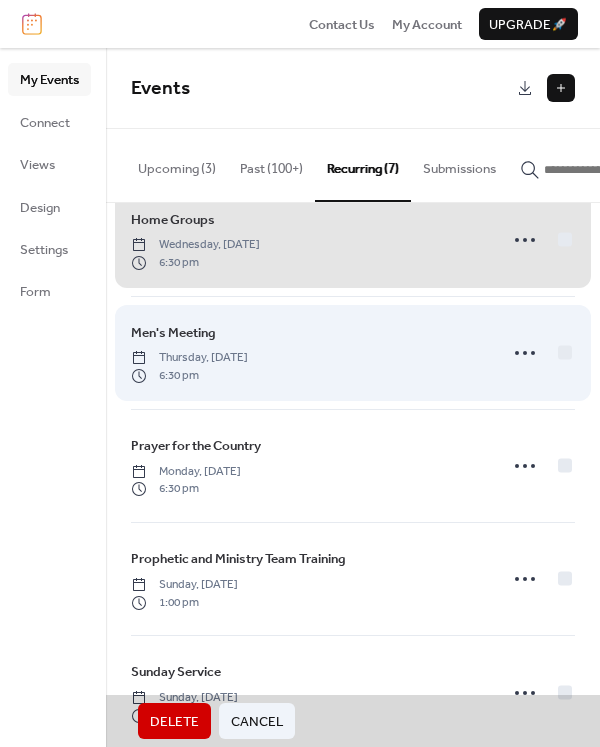 click on "Men's Meeting Thursday, April 25, 2024 6:30 pm" at bounding box center [353, 353] 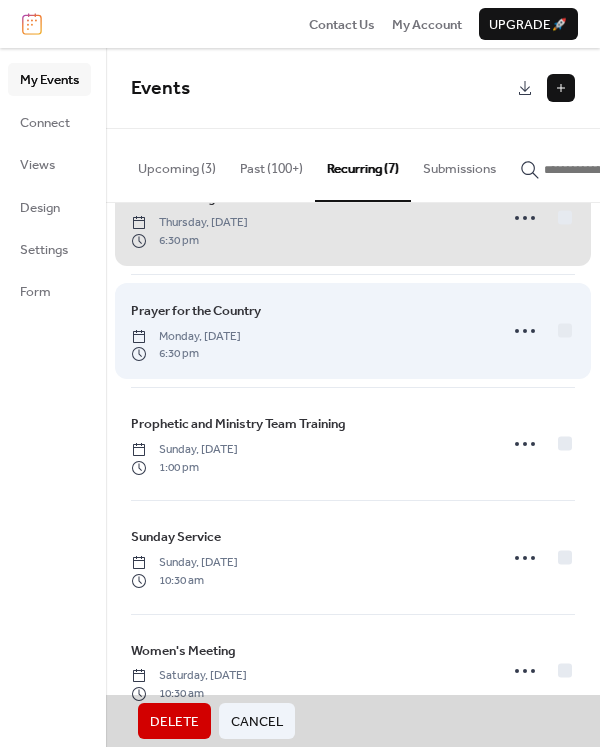 scroll, scrollTop: 289, scrollLeft: 0, axis: vertical 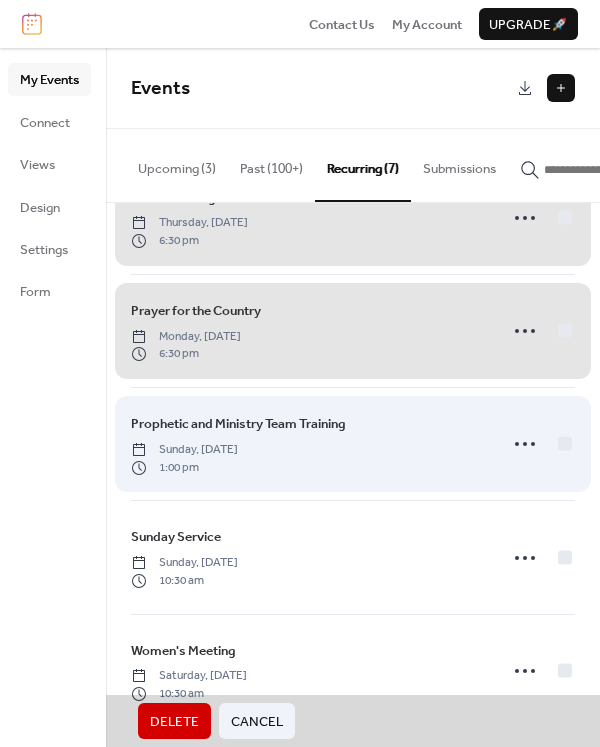 click on "Prophetic and Ministry Team Training Sunday, June 9, 2024 1:00 pm" at bounding box center (353, 444) 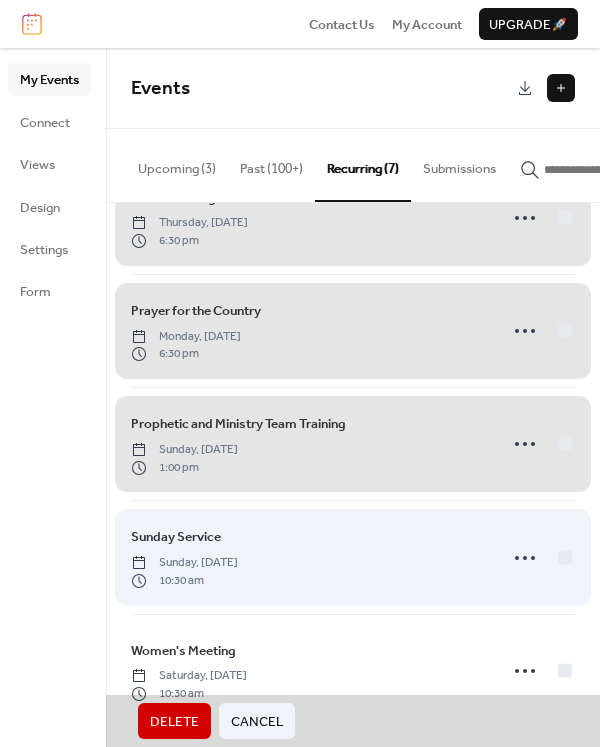 click on "Sunday Service Sunday, August 11, 2024 10:30 am" at bounding box center (353, 557) 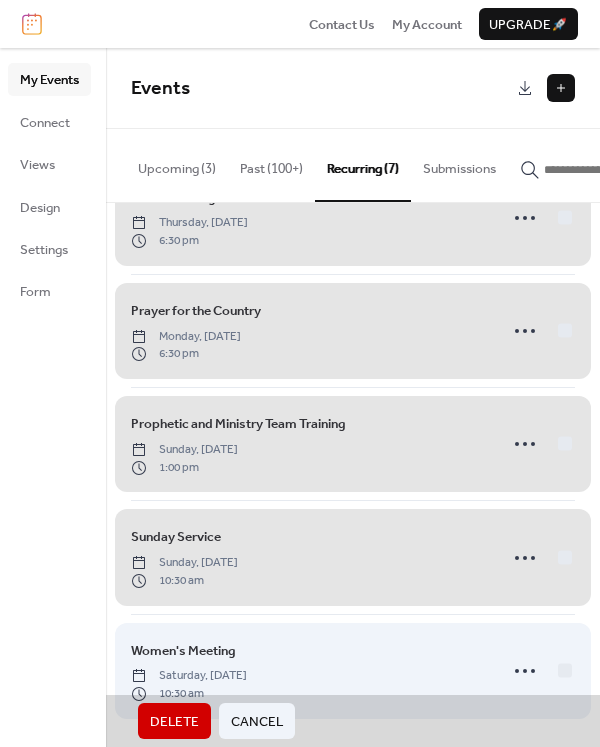 click on "Women's Meeting Saturday, February 8, 2025 10:30 am" at bounding box center [353, 671] 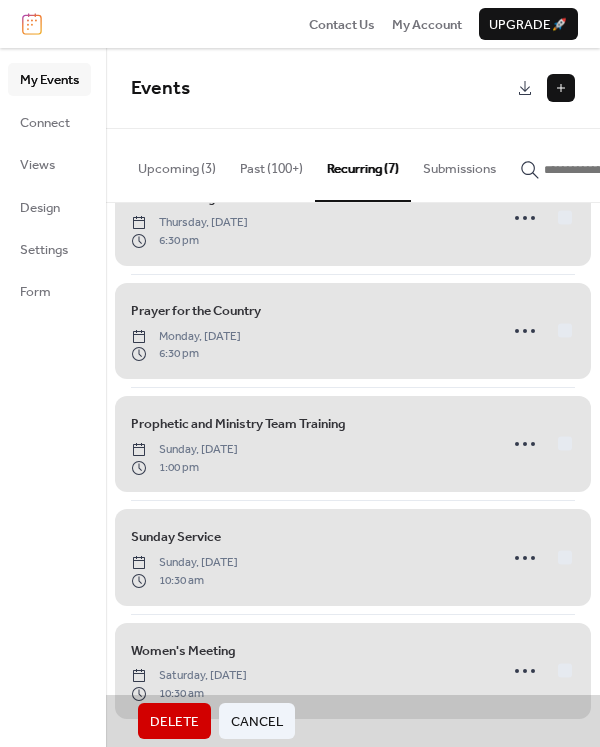 click on "Delete" at bounding box center (174, 722) 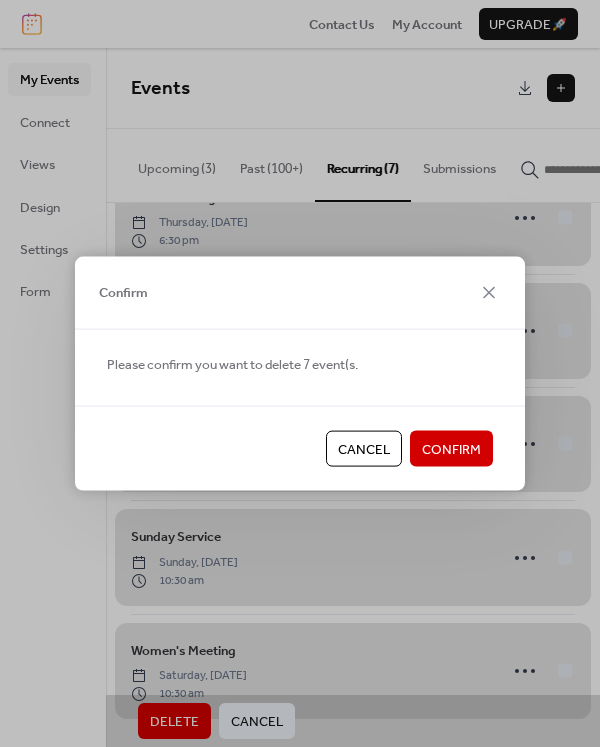 click on "Confirm" at bounding box center [451, 449] 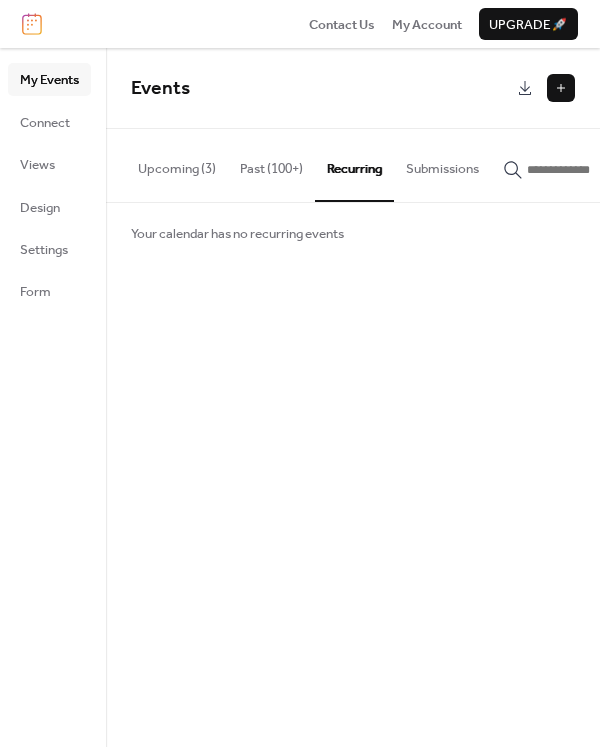 click on "Upcoming (3)" at bounding box center (177, 164) 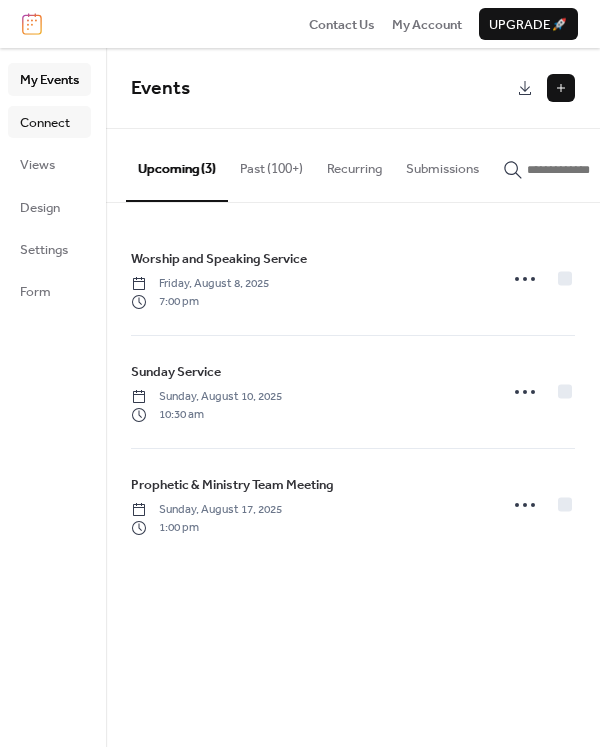 click on "Connect" at bounding box center (45, 123) 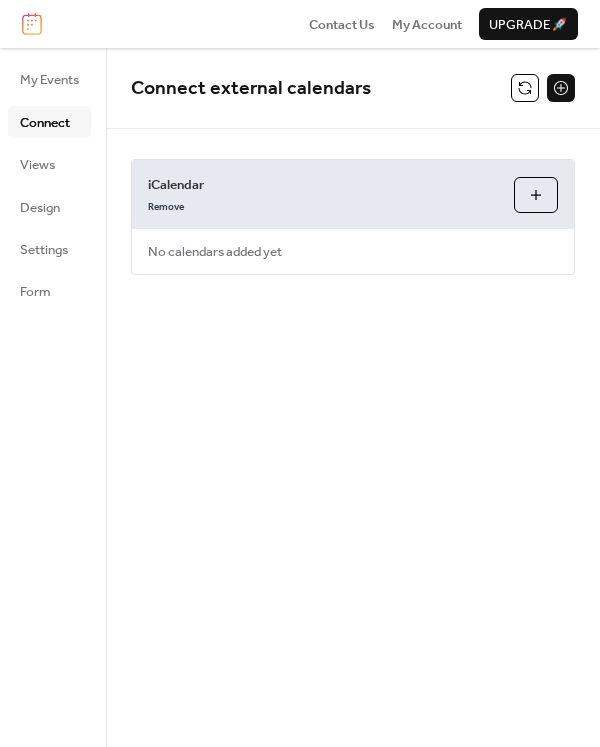 click on "Connect external calendars iCalendar Remove Add iCalendar No calendars added yet" at bounding box center (353, 397) 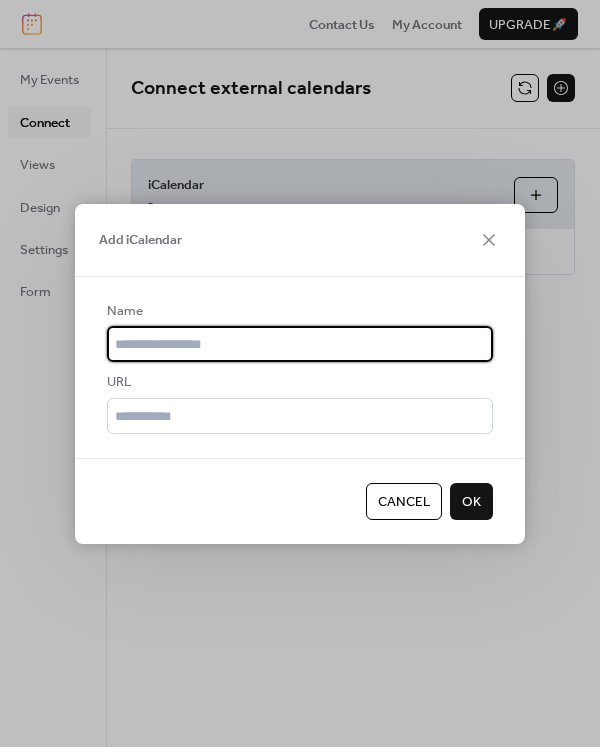 click on "Cancel" at bounding box center [404, 501] 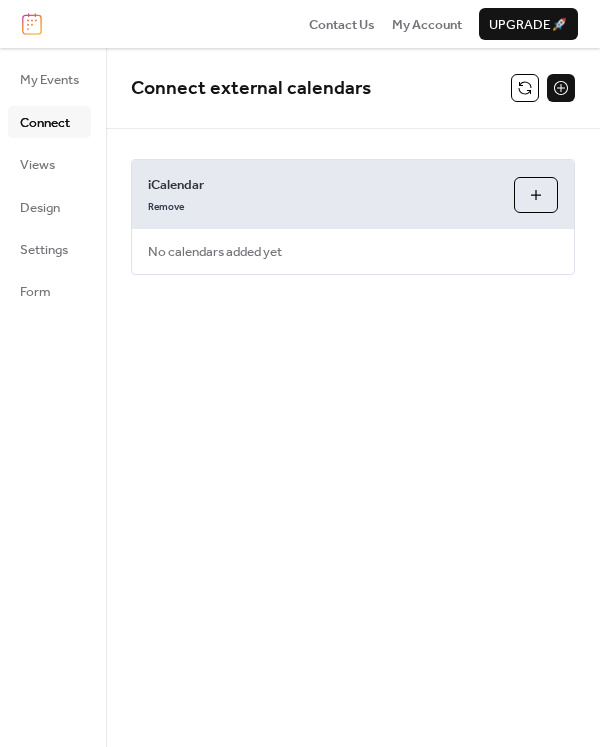 click at bounding box center [561, 88] 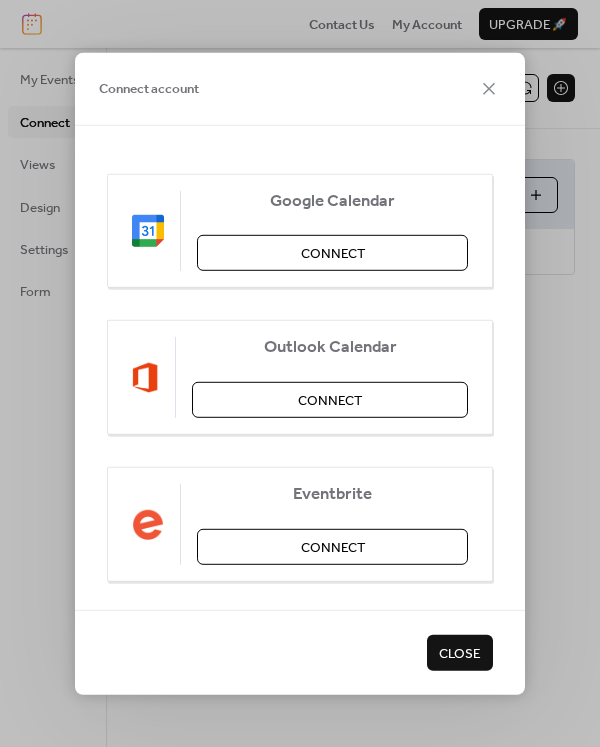 click on "Close" at bounding box center (460, 653) 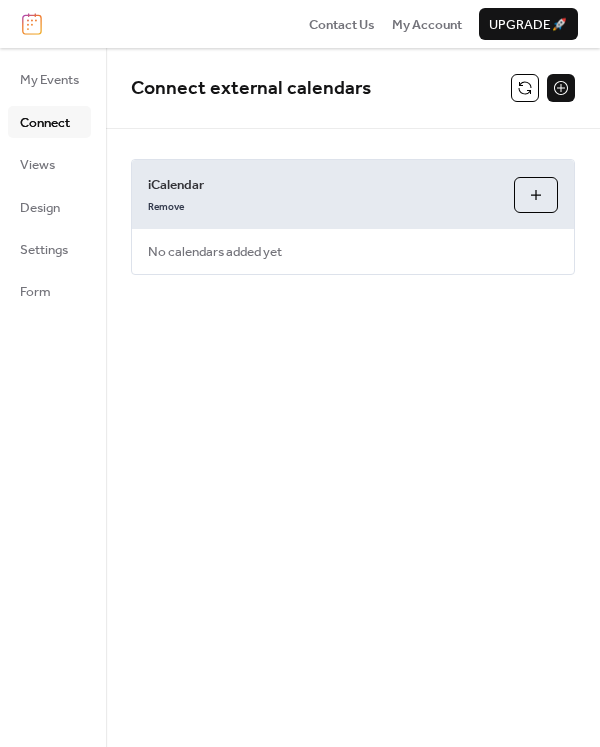 click on "Add iCalendar" at bounding box center [536, 195] 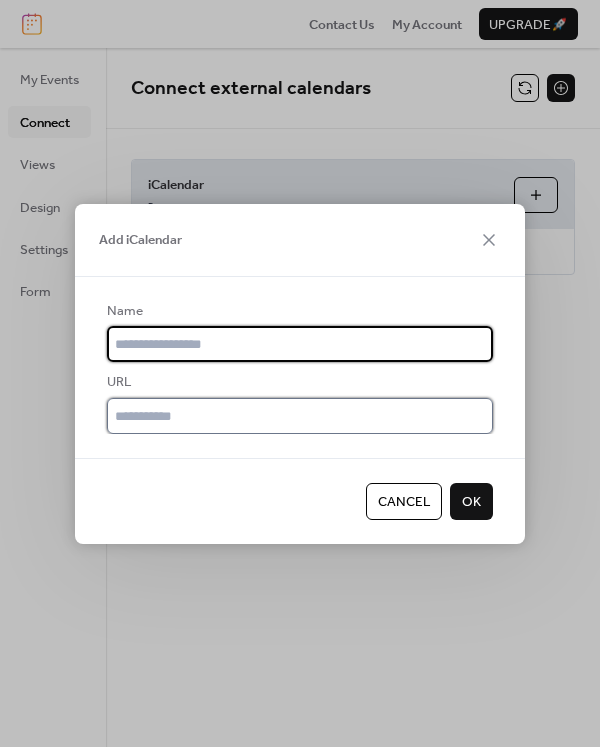 click at bounding box center [300, 416] 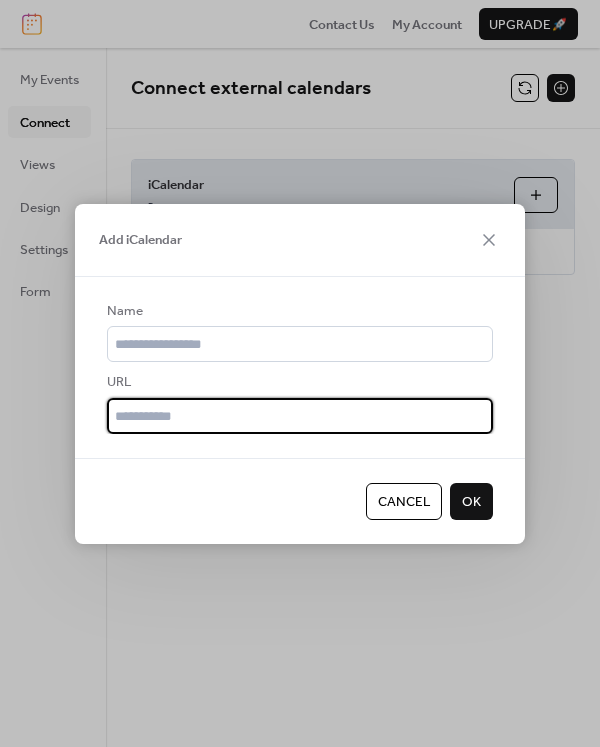 paste on "**********" 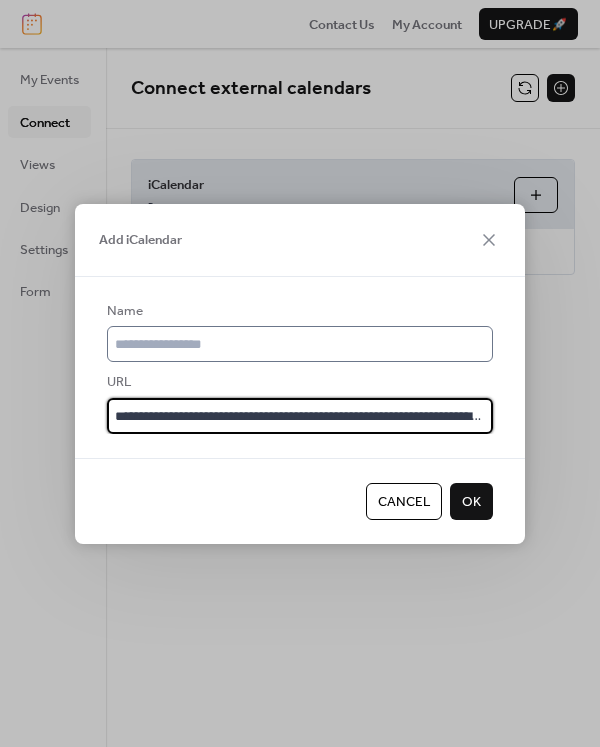 type on "**********" 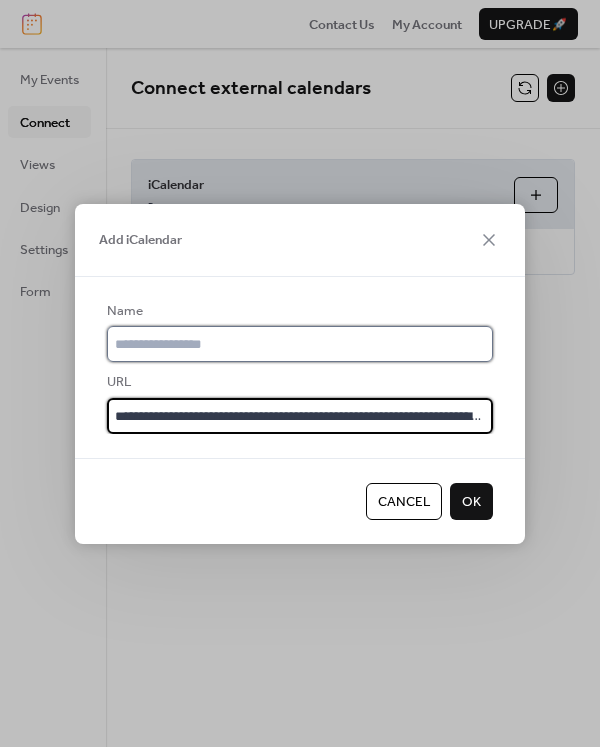 click at bounding box center (300, 344) 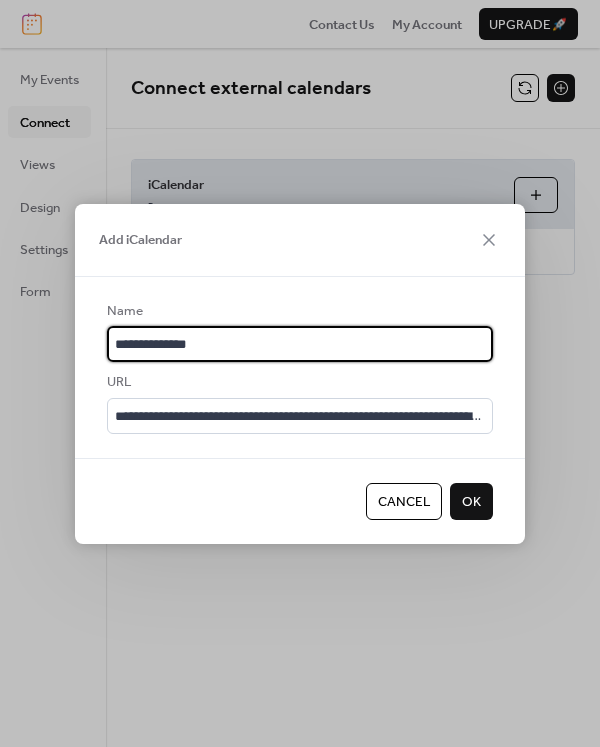 type on "**********" 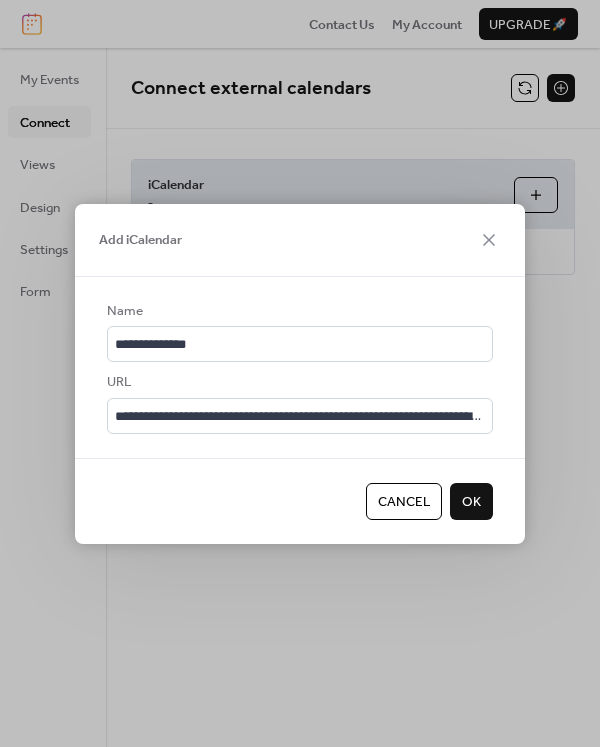 click on "OK" at bounding box center [471, 501] 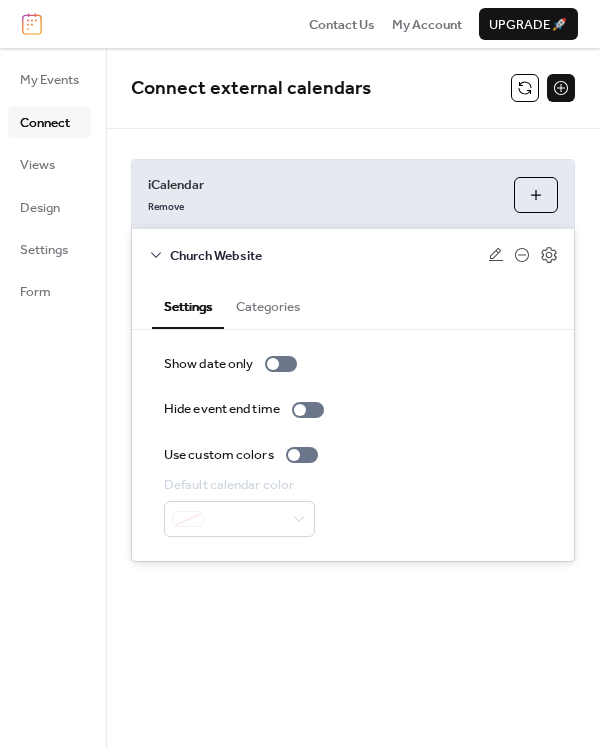 click on "Categories" at bounding box center [268, 304] 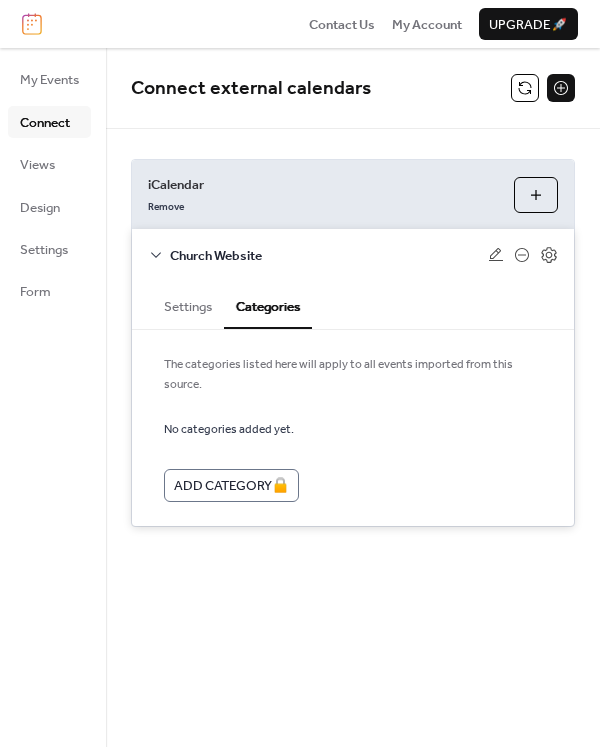 click on "Settings" at bounding box center [188, 304] 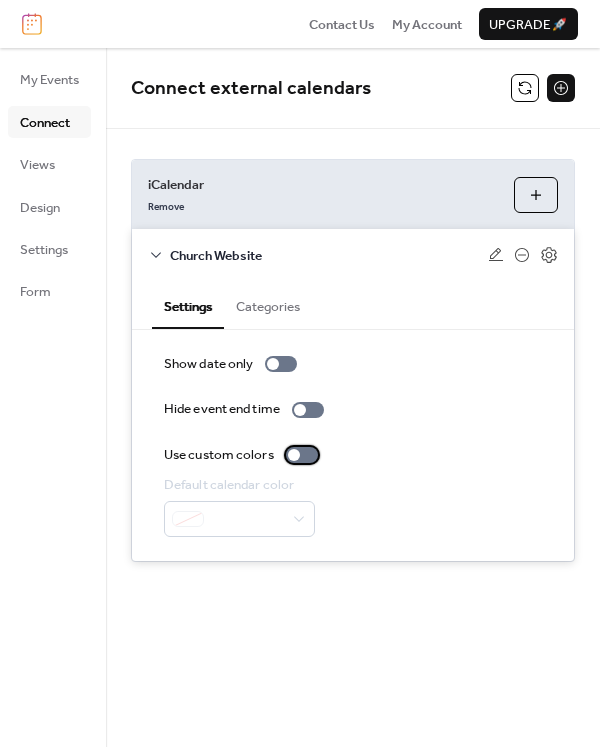 click at bounding box center (302, 455) 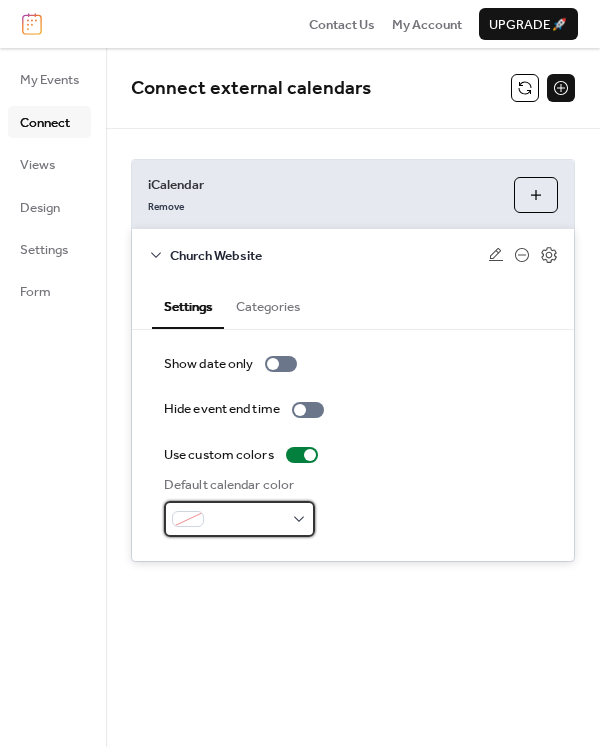 click at bounding box center (247, 520) 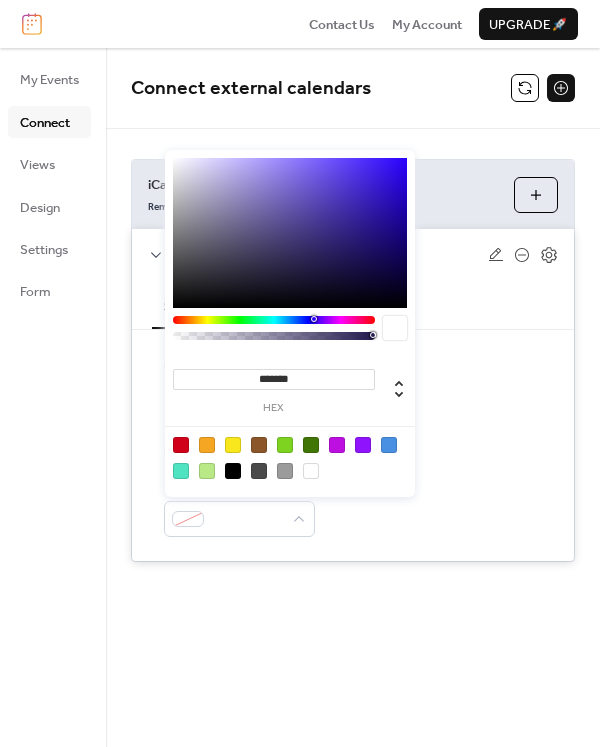 click at bounding box center [207, 445] 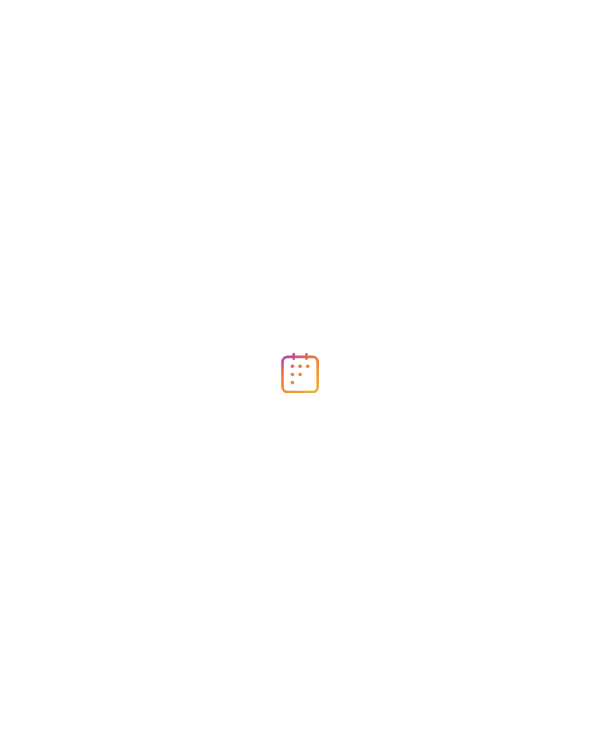 scroll, scrollTop: 0, scrollLeft: 0, axis: both 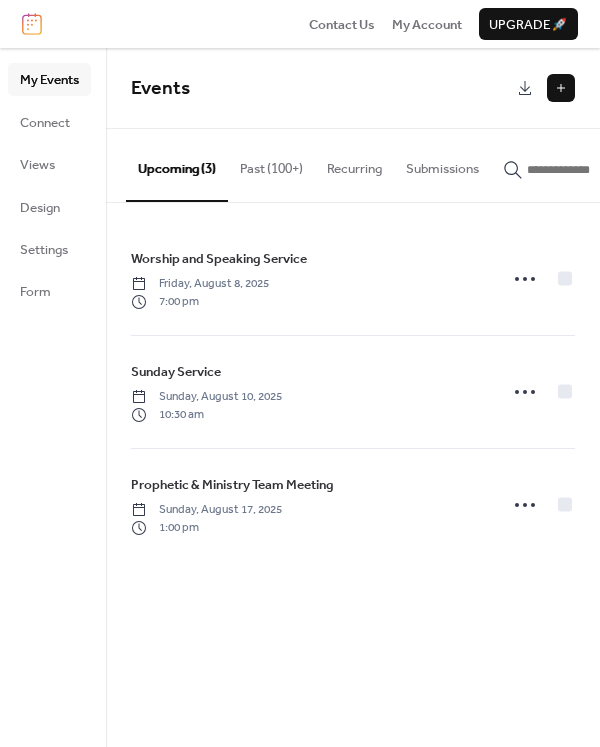 click on "Recurring" at bounding box center (354, 164) 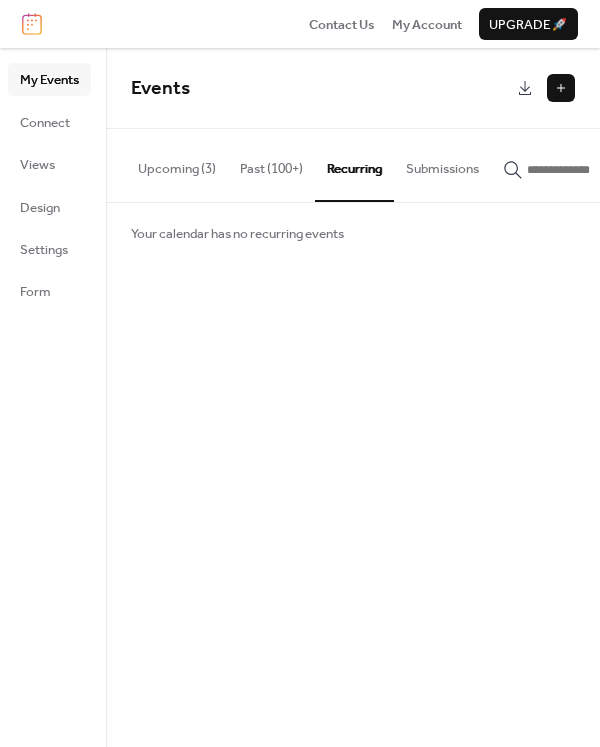 click on "Upcoming (3)" at bounding box center (177, 164) 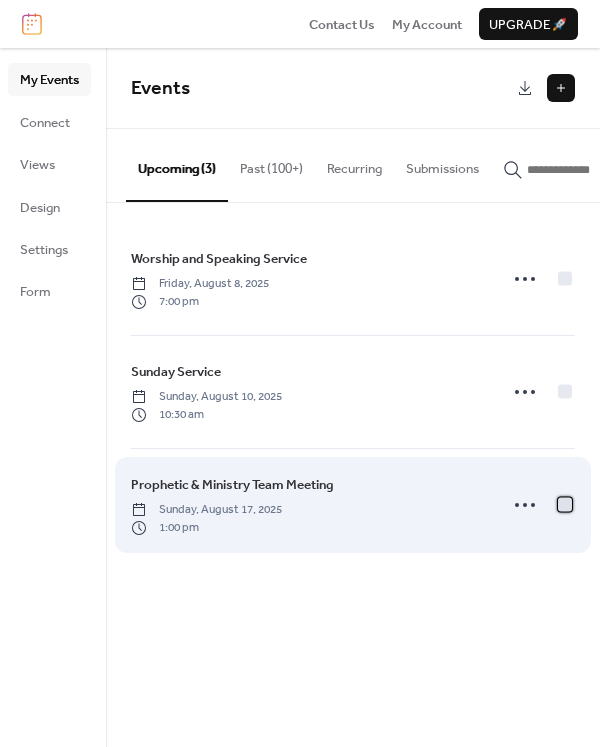 click at bounding box center [565, 505] 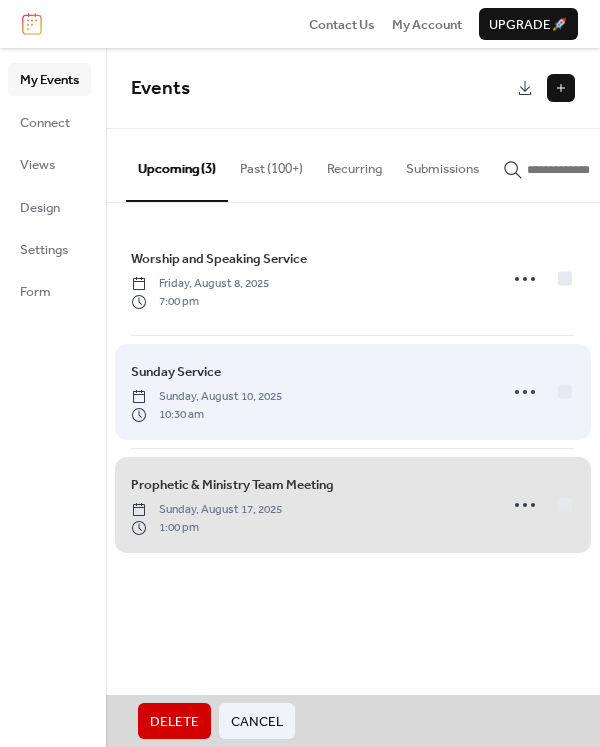 click on "Sunday Service Sunday, August 10, 2025 10:30 am" at bounding box center (353, 392) 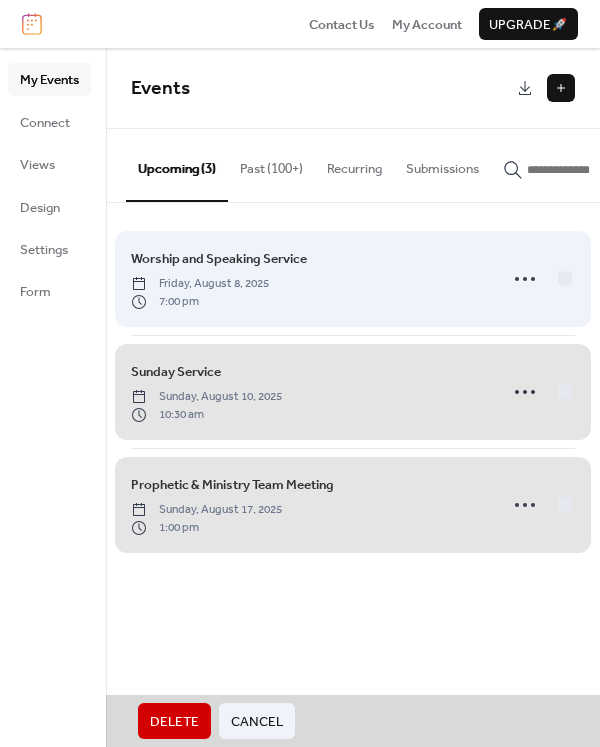 click on "Worship and Speaking Service Friday, August 8, 2025 7:00 pm" at bounding box center [353, 279] 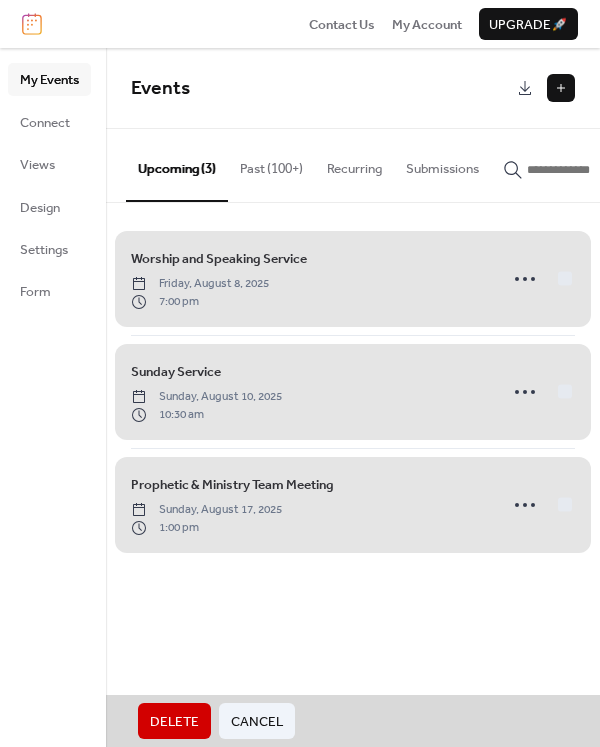 click on "Delete" at bounding box center (174, 722) 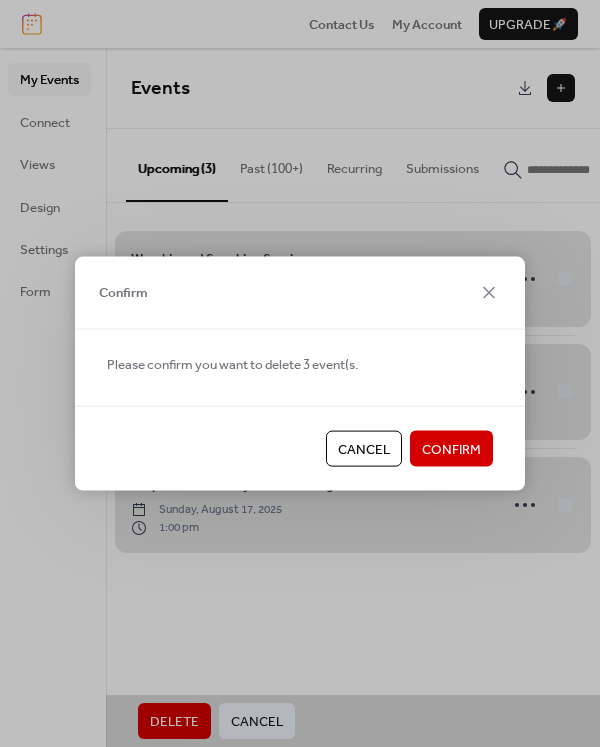 click on "Confirm" at bounding box center (451, 450) 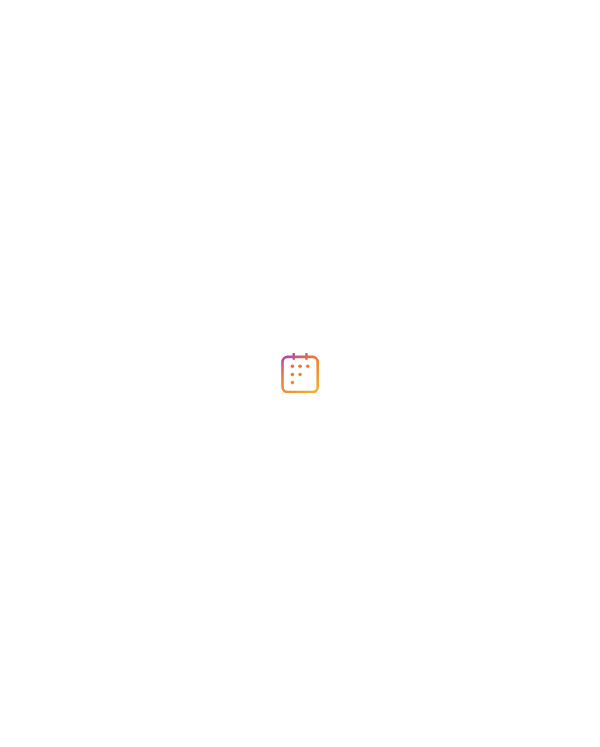 scroll, scrollTop: 0, scrollLeft: 0, axis: both 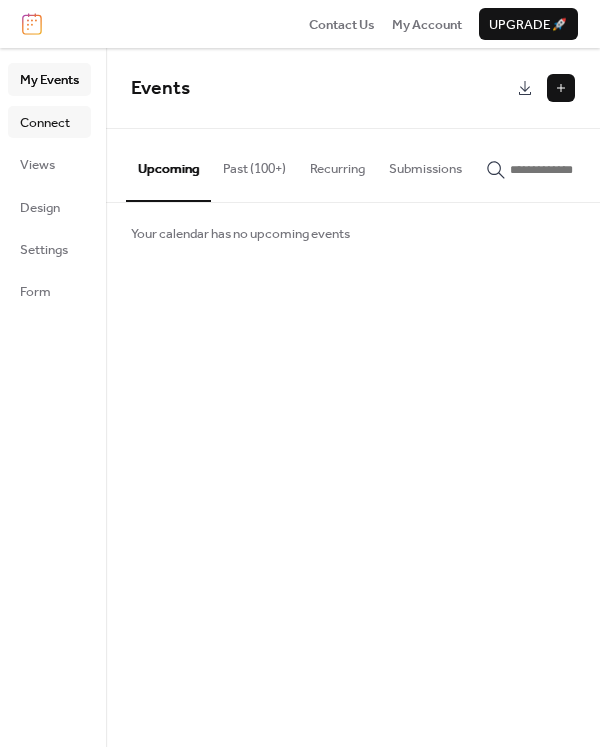click on "Connect" at bounding box center [45, 123] 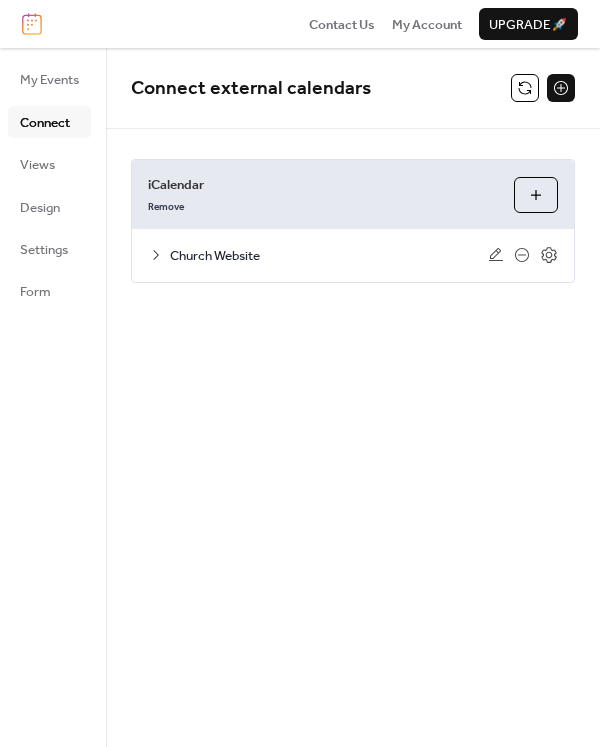 click 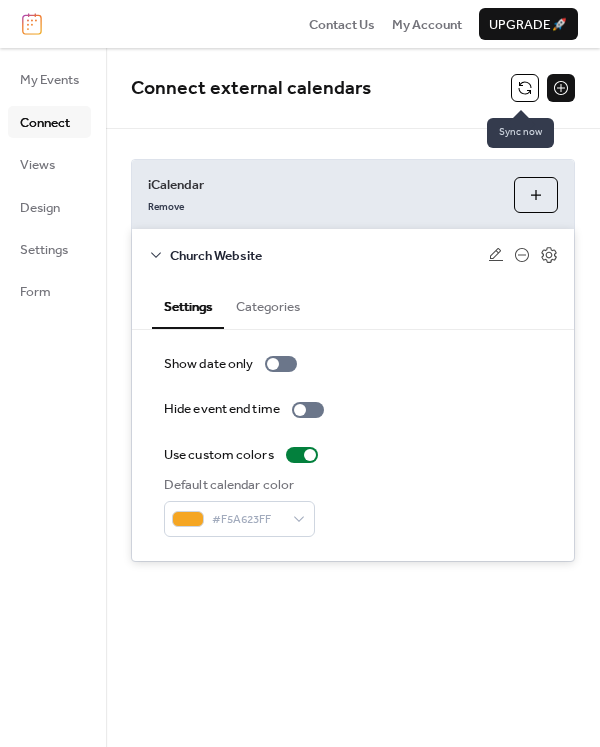 click at bounding box center (525, 88) 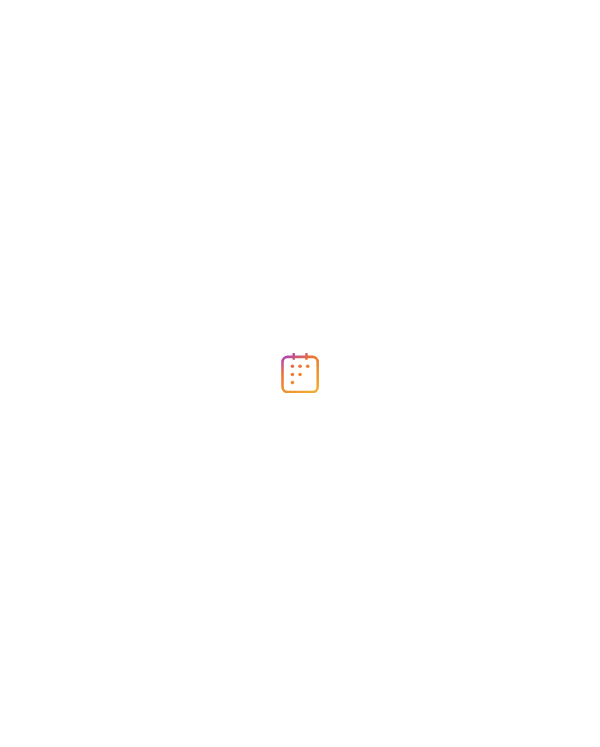 scroll, scrollTop: 0, scrollLeft: 0, axis: both 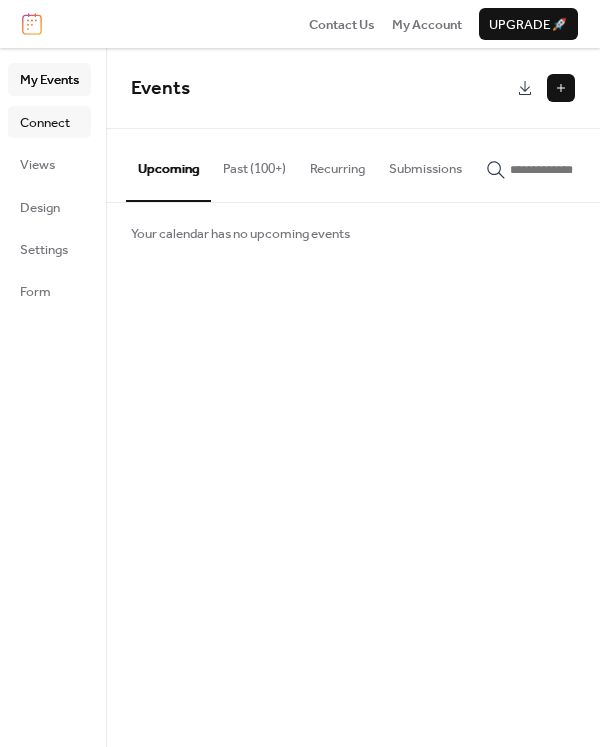 click on "Connect" at bounding box center (45, 123) 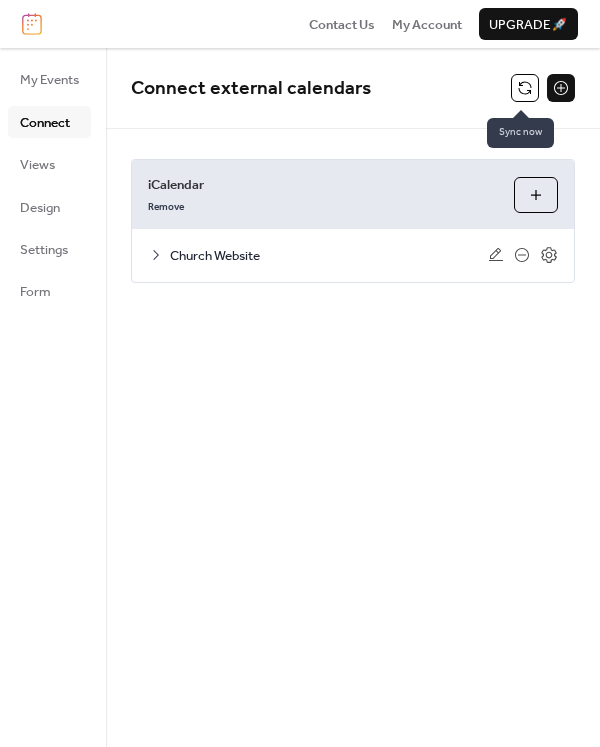 click at bounding box center [525, 88] 